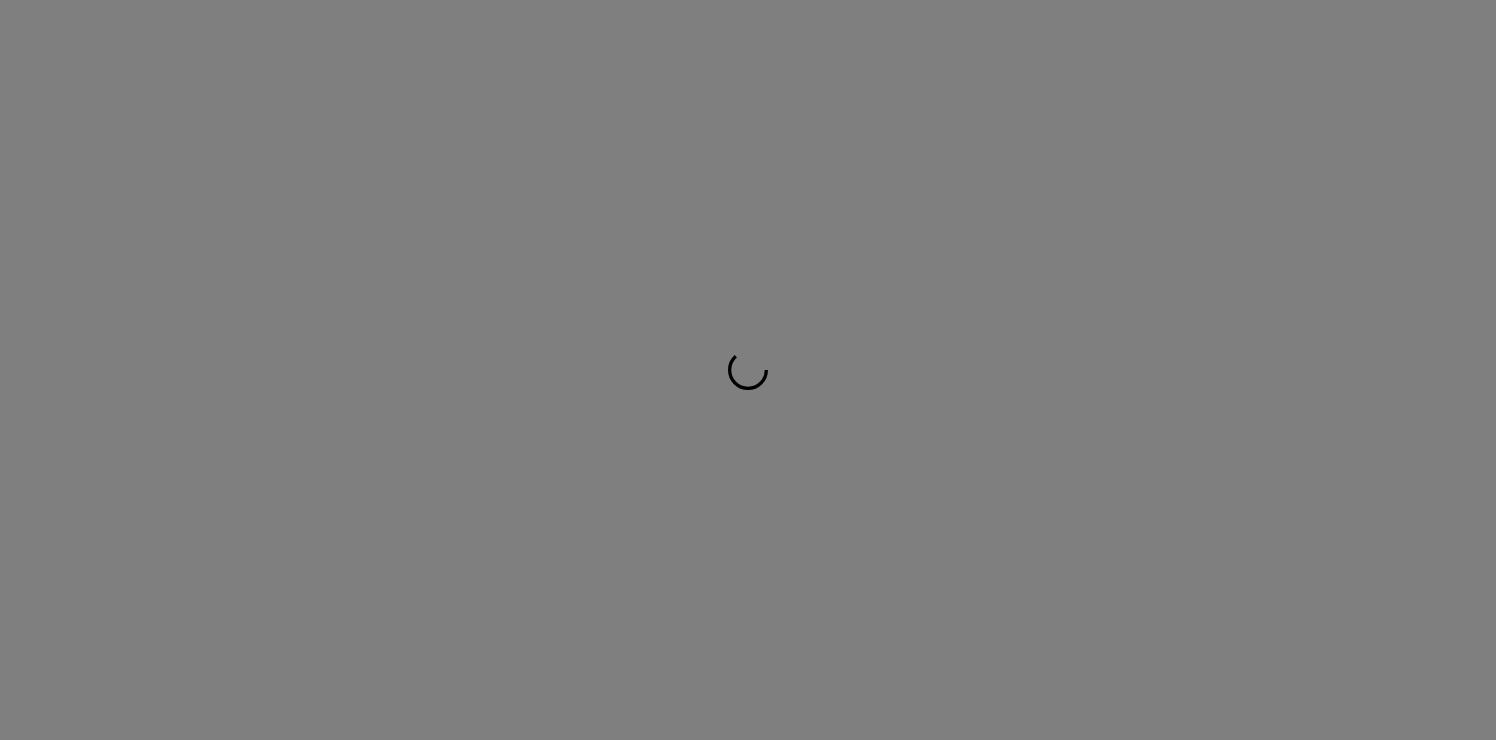 scroll, scrollTop: 0, scrollLeft: 0, axis: both 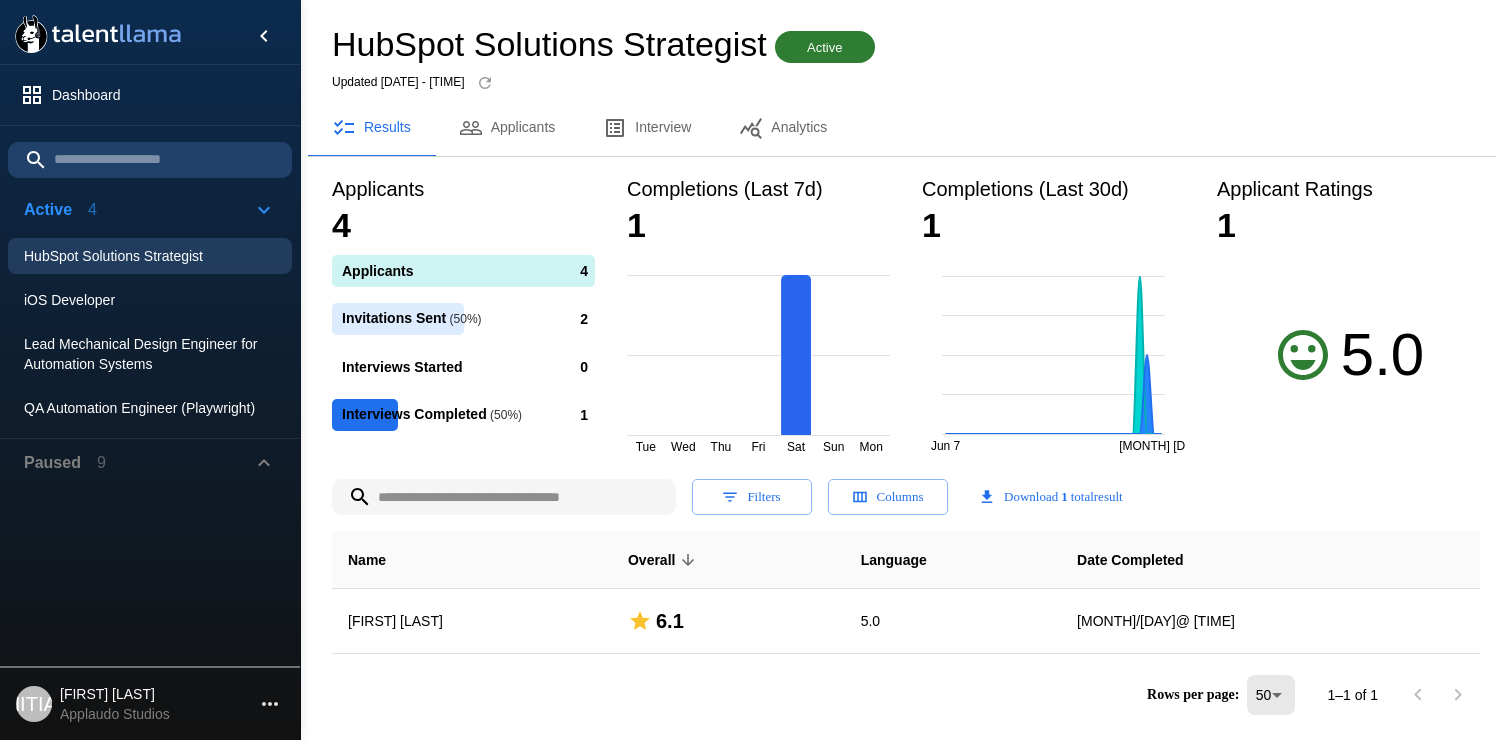 click on "Applicants" at bounding box center [507, 128] 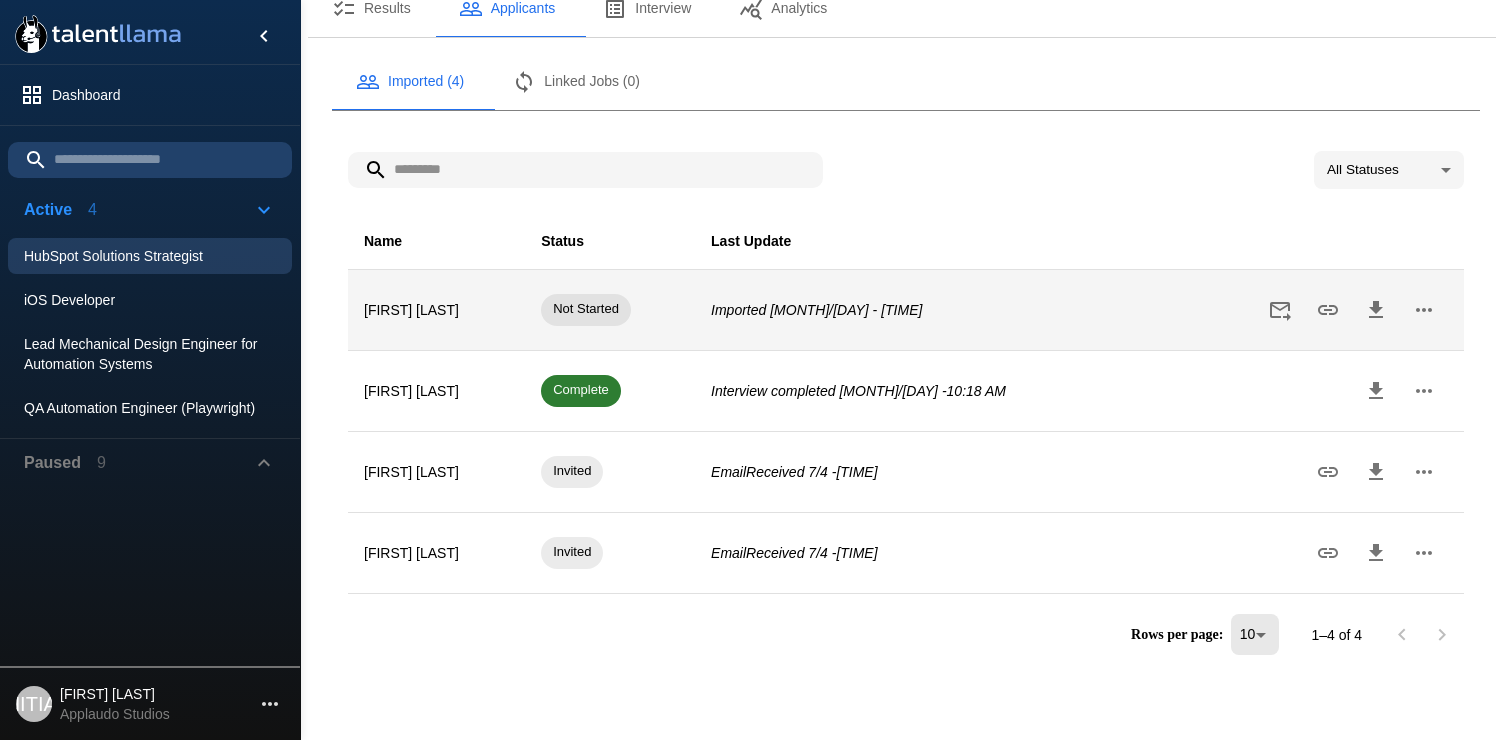 scroll, scrollTop: 0, scrollLeft: 0, axis: both 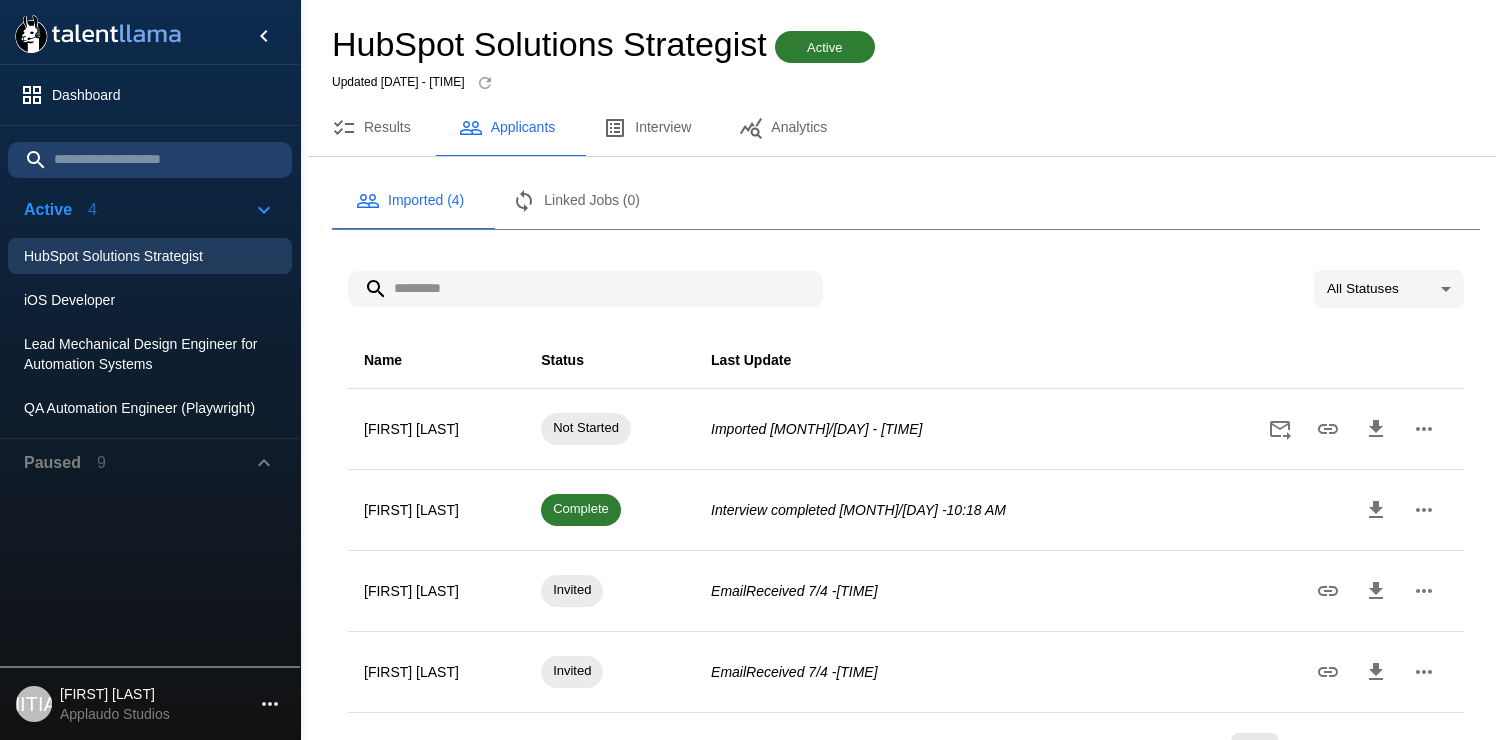 click on "HubSpot Solutions Strategist" at bounding box center [150, 256] 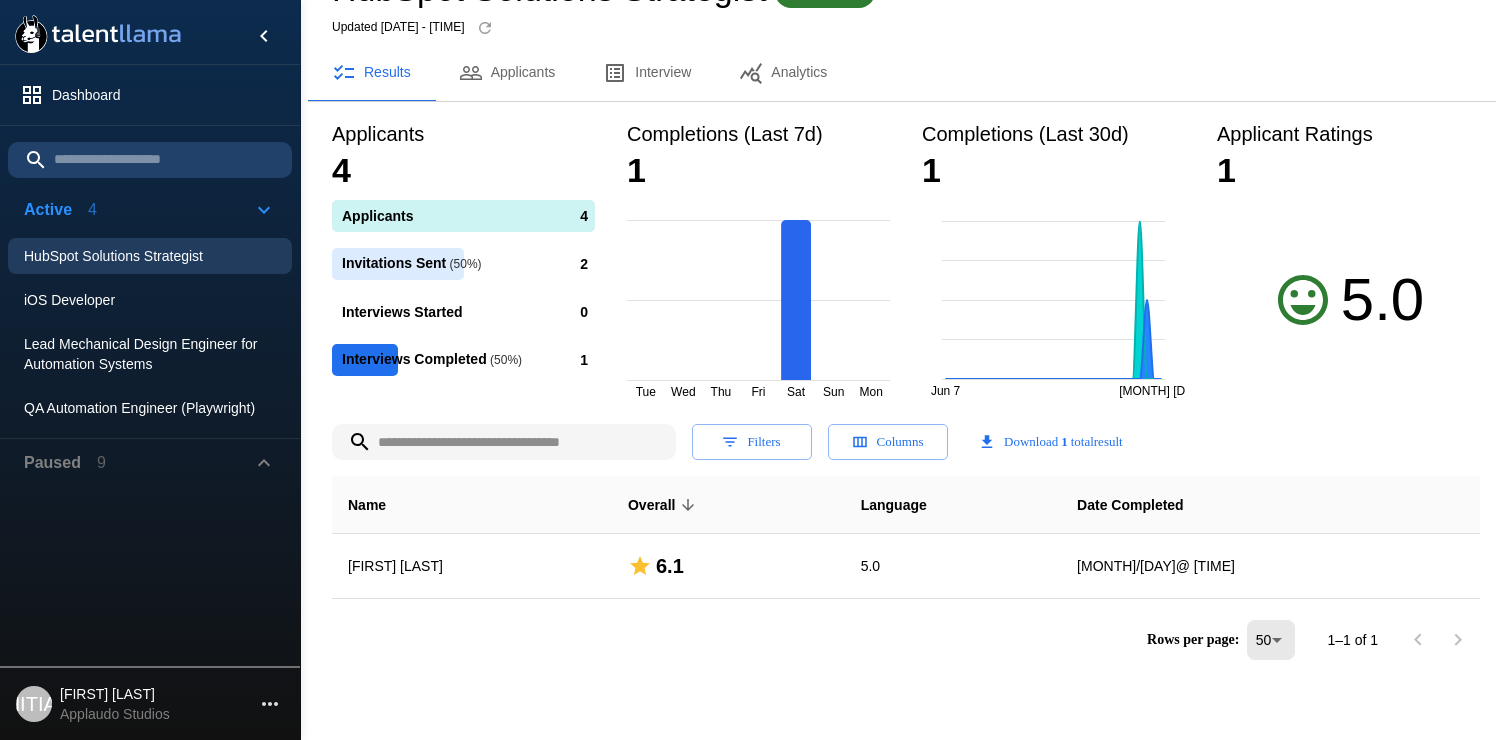 scroll, scrollTop: 69, scrollLeft: 0, axis: vertical 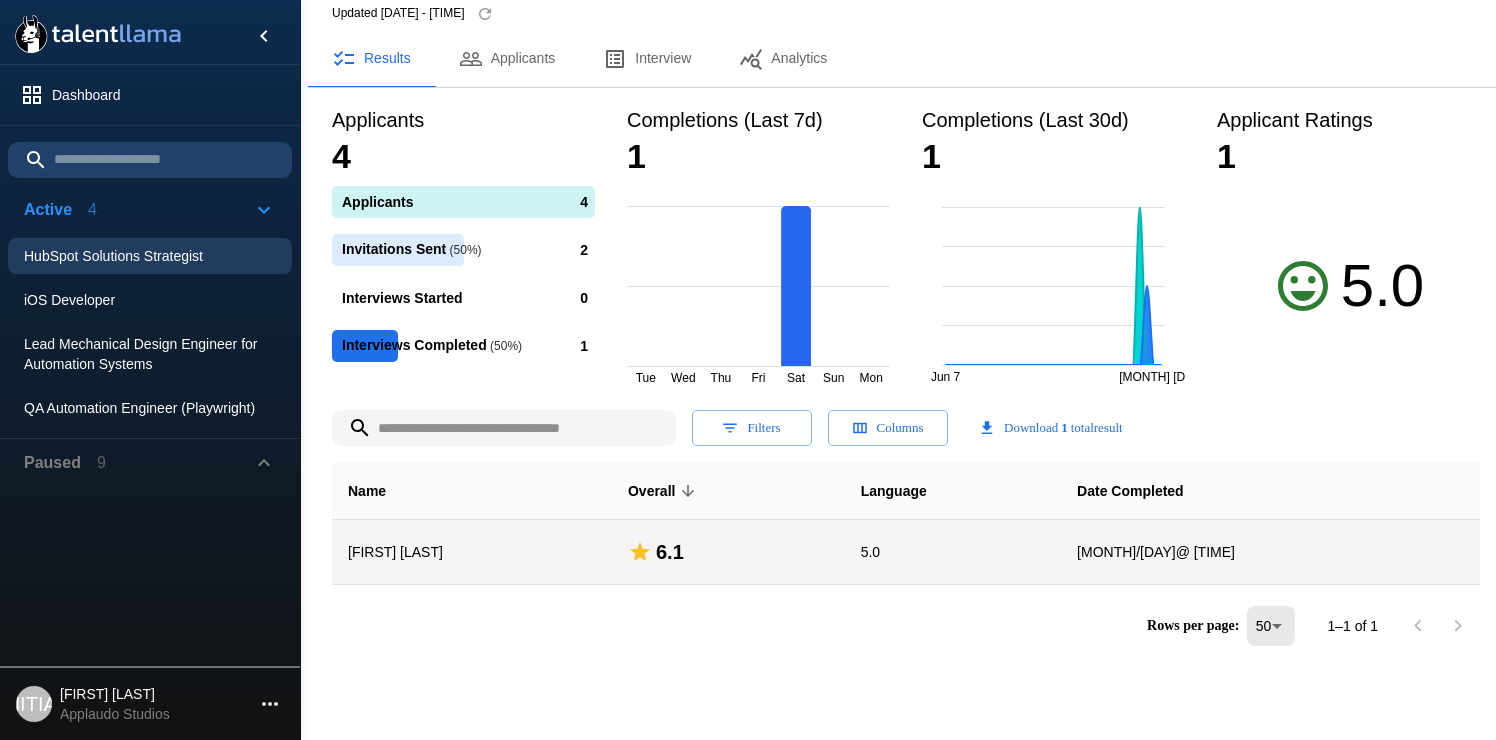 click on "6.1" at bounding box center [728, 552] 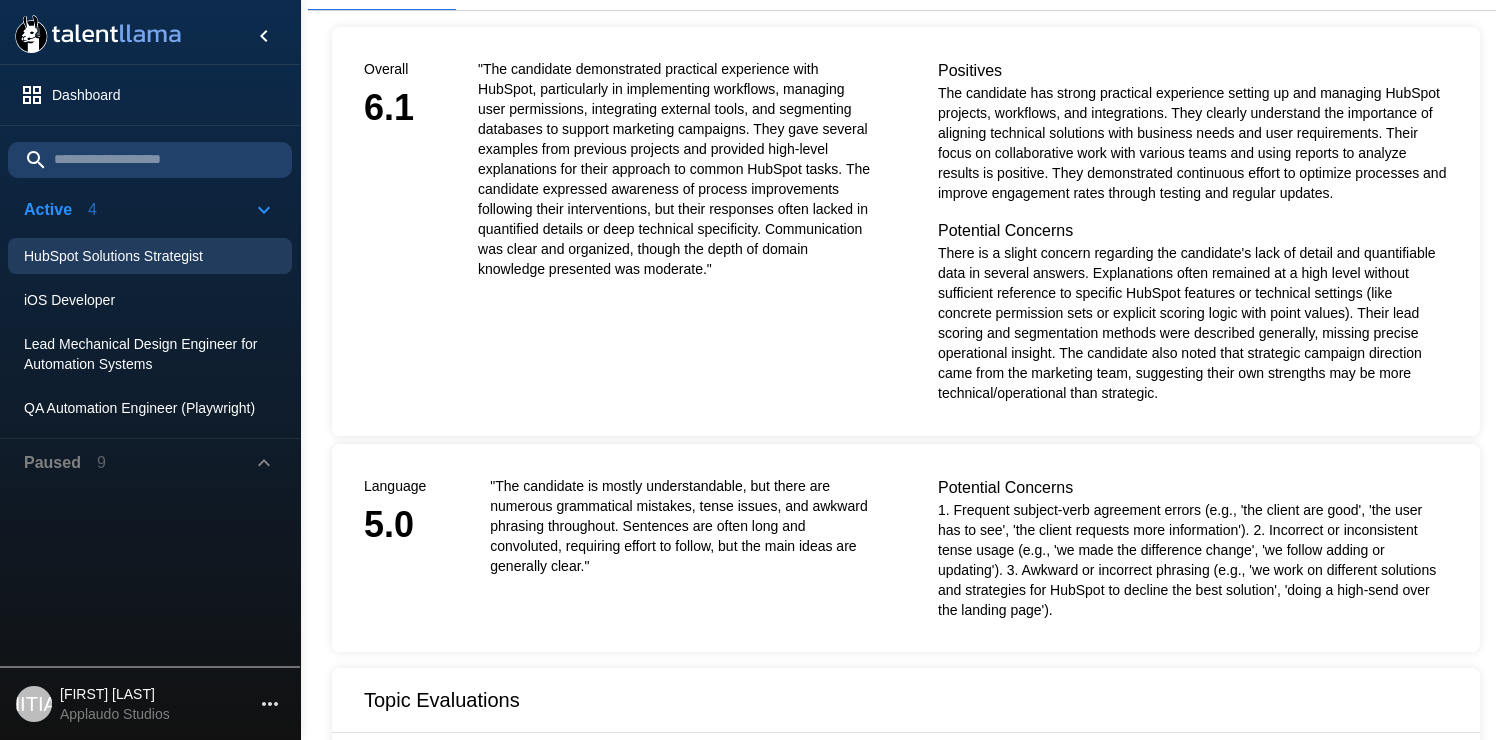 scroll, scrollTop: 0, scrollLeft: 0, axis: both 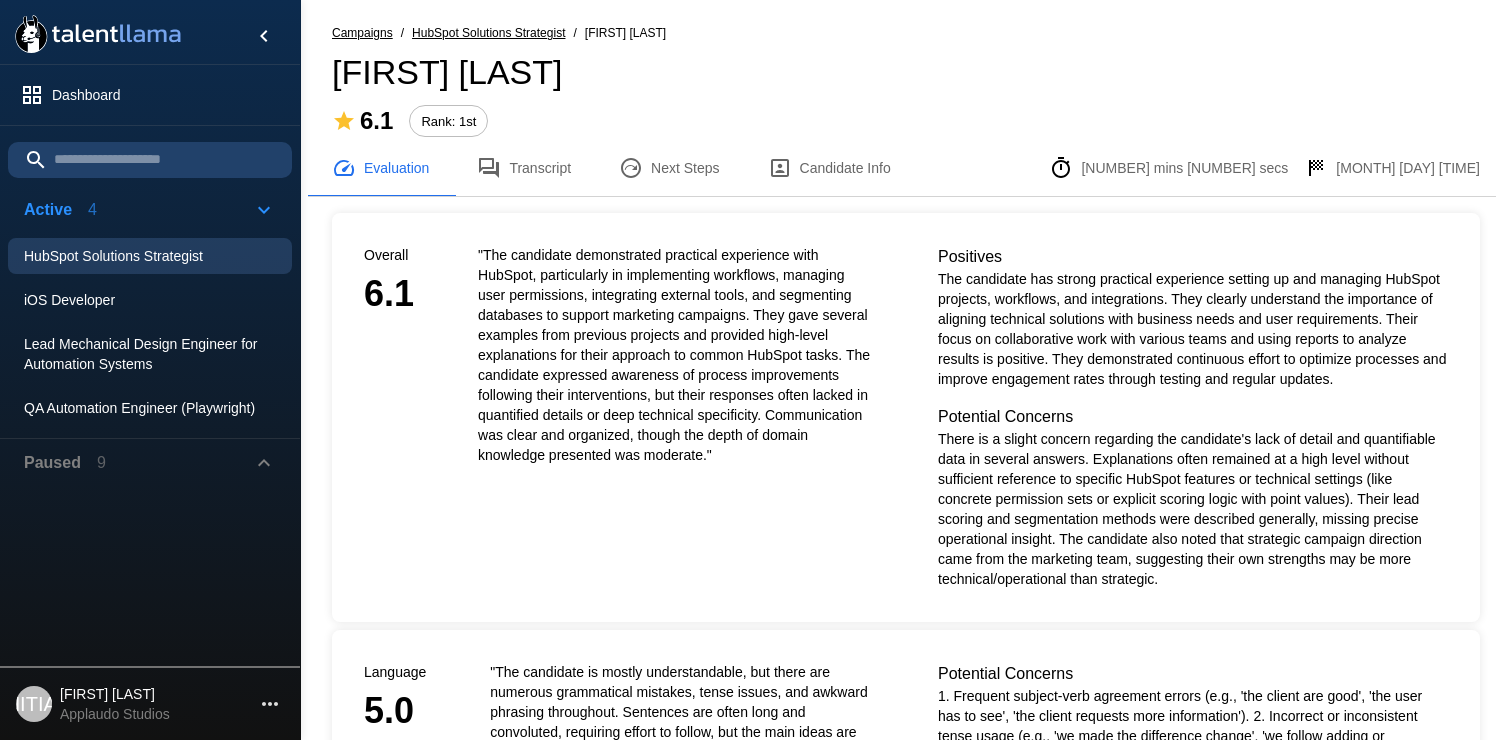 click on "Transcript" at bounding box center (524, 168) 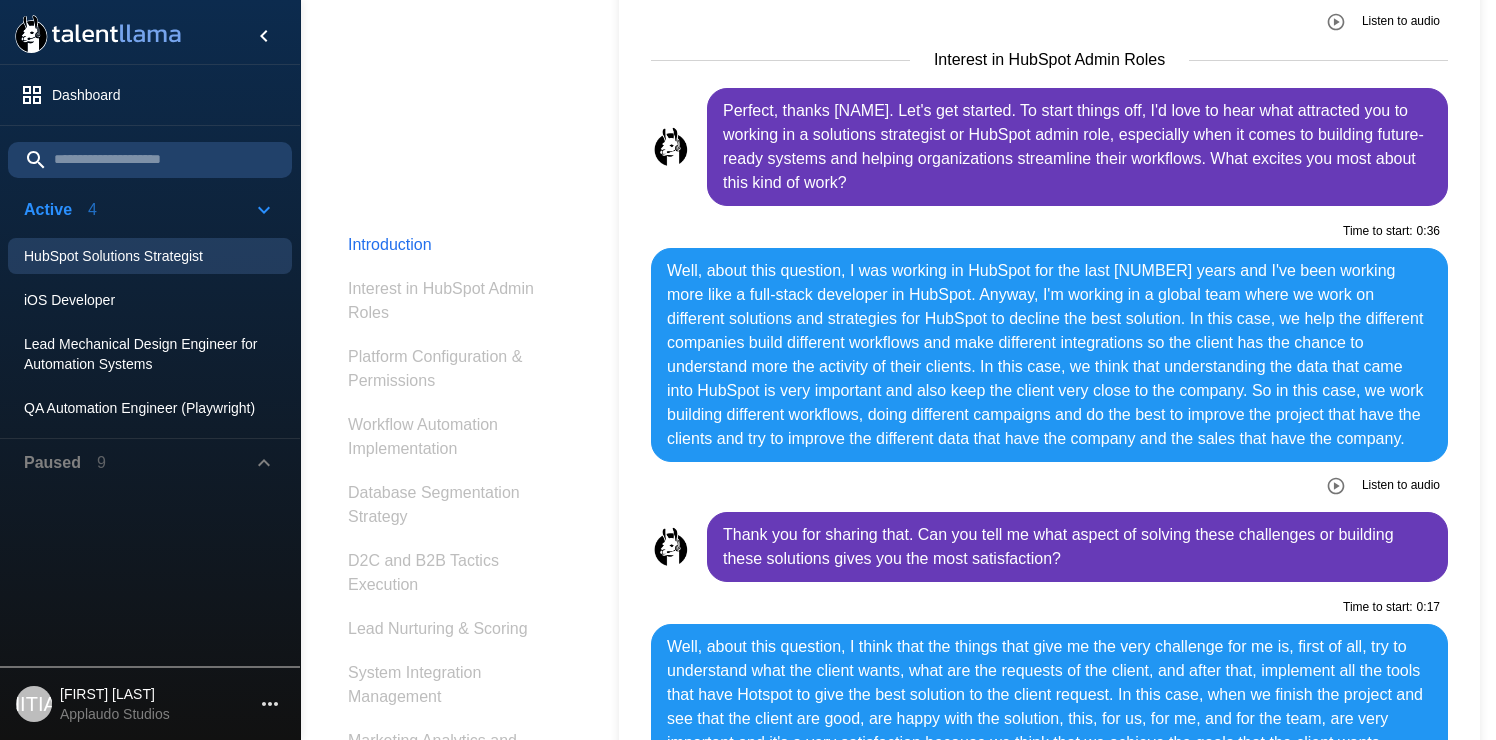 scroll, scrollTop: 427, scrollLeft: 0, axis: vertical 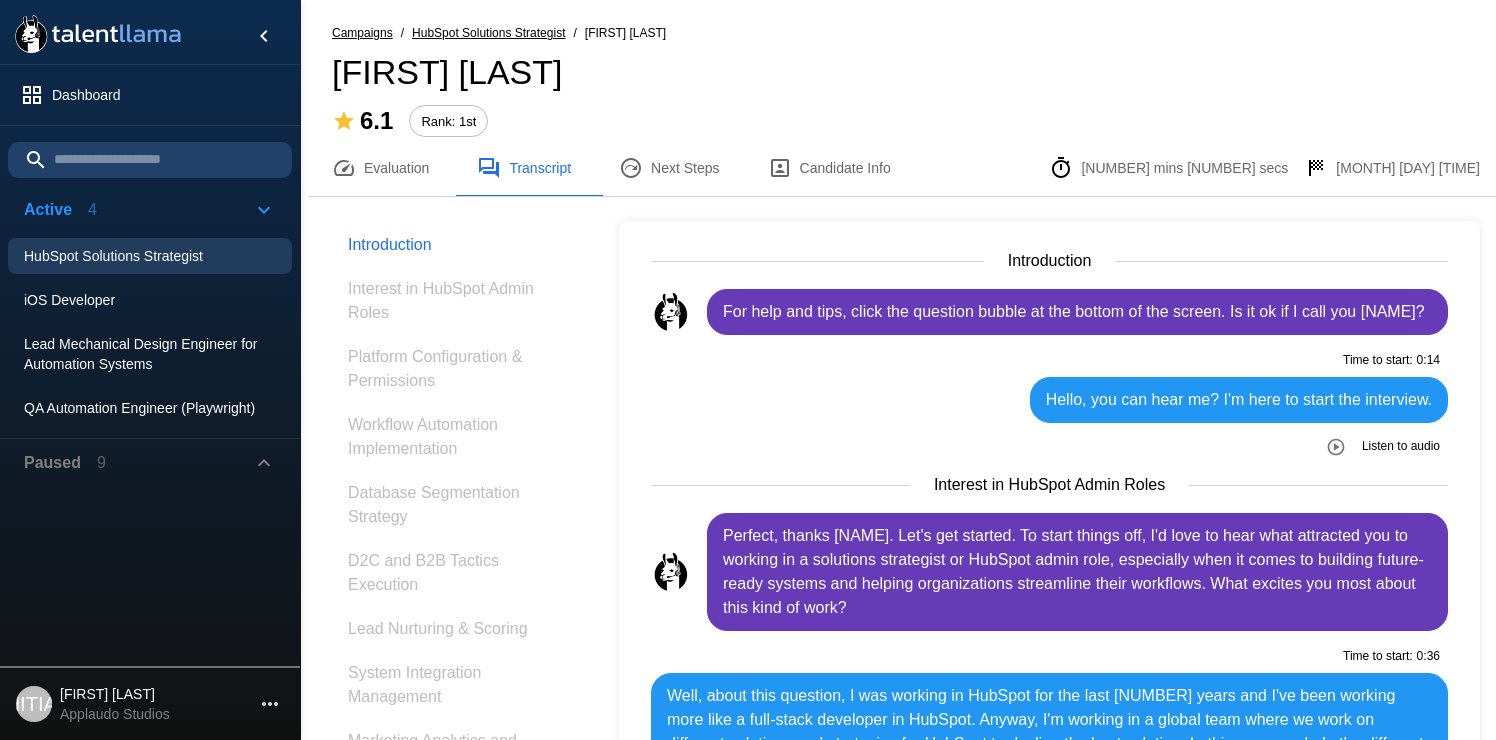 click on "Next Steps" at bounding box center (669, 168) 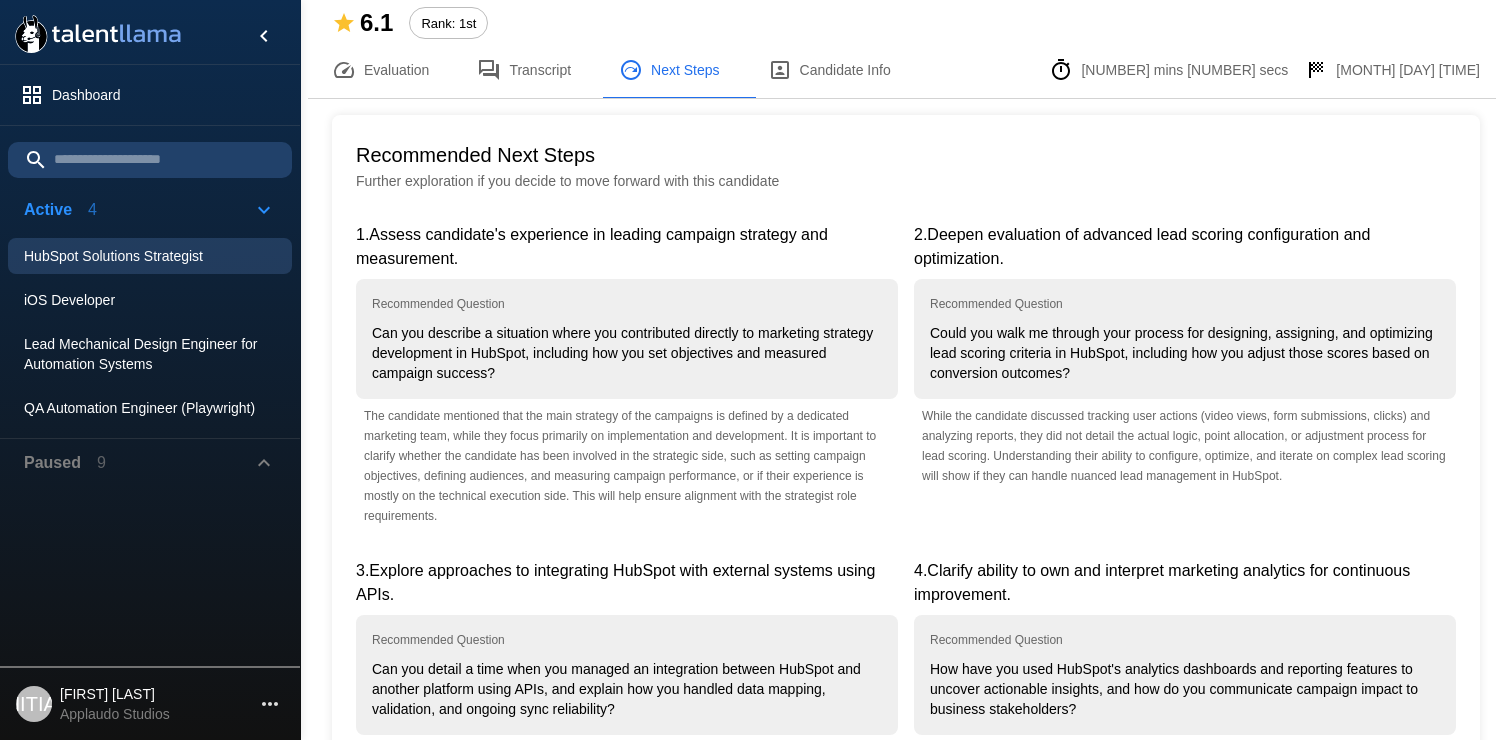scroll, scrollTop: 0, scrollLeft: 0, axis: both 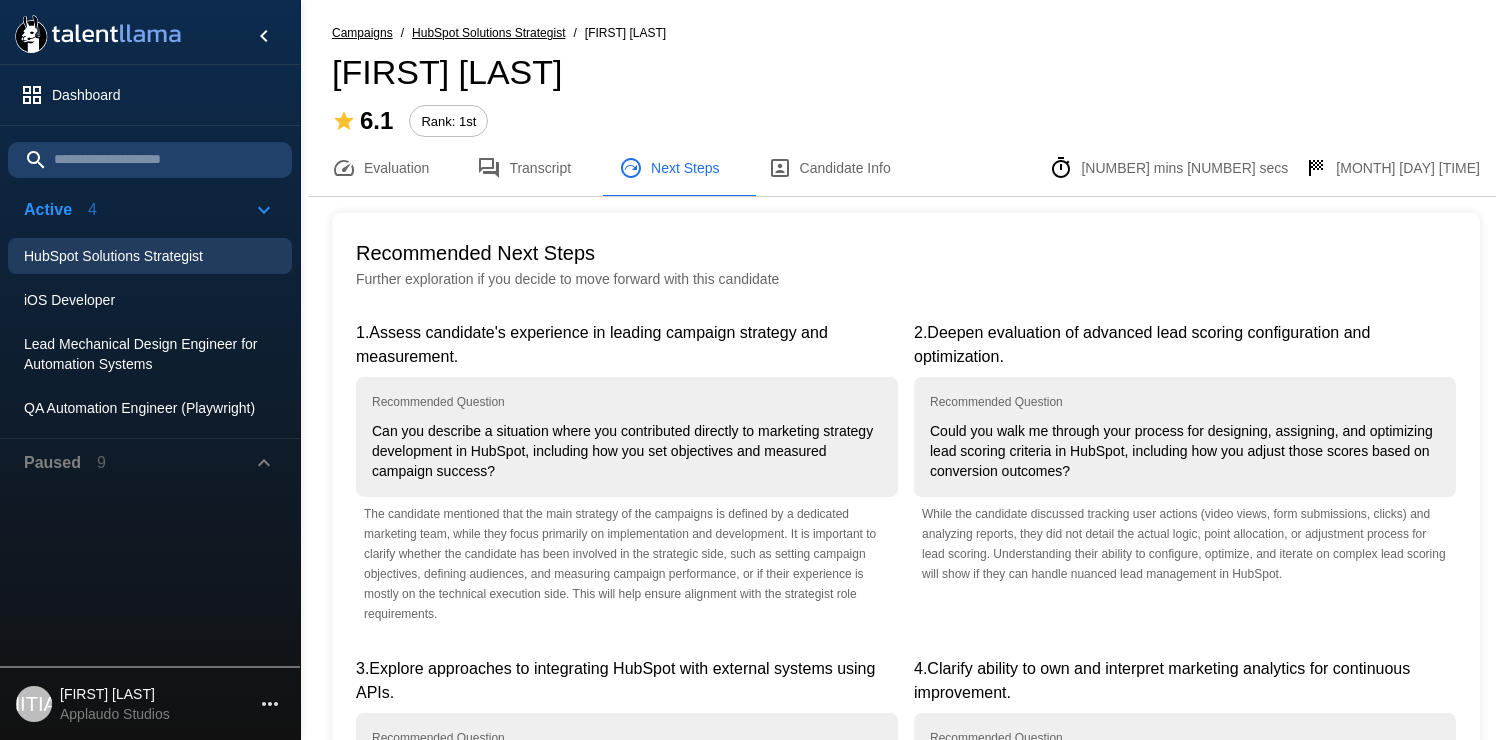 click on "Candidate Info" at bounding box center [829, 168] 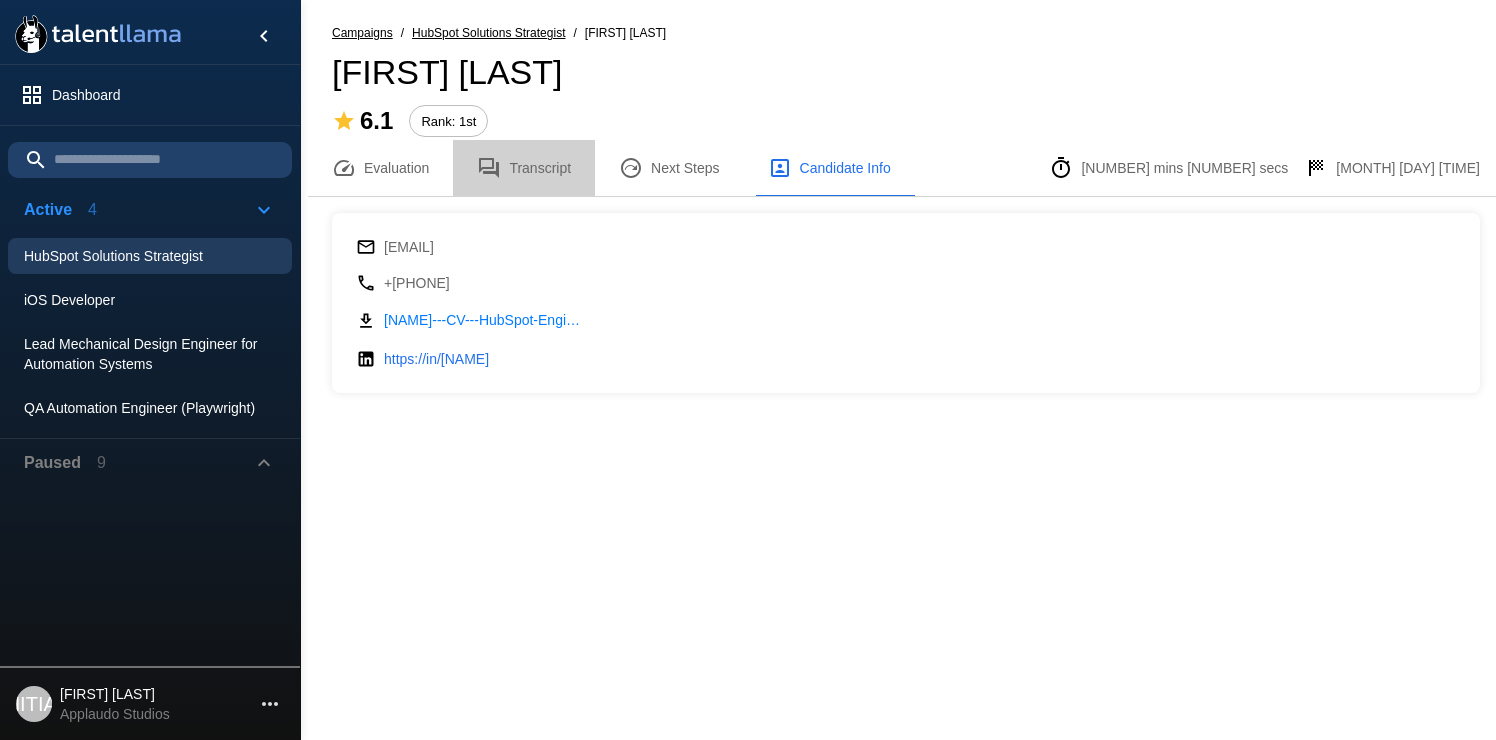 click on "Transcript" at bounding box center (524, 168) 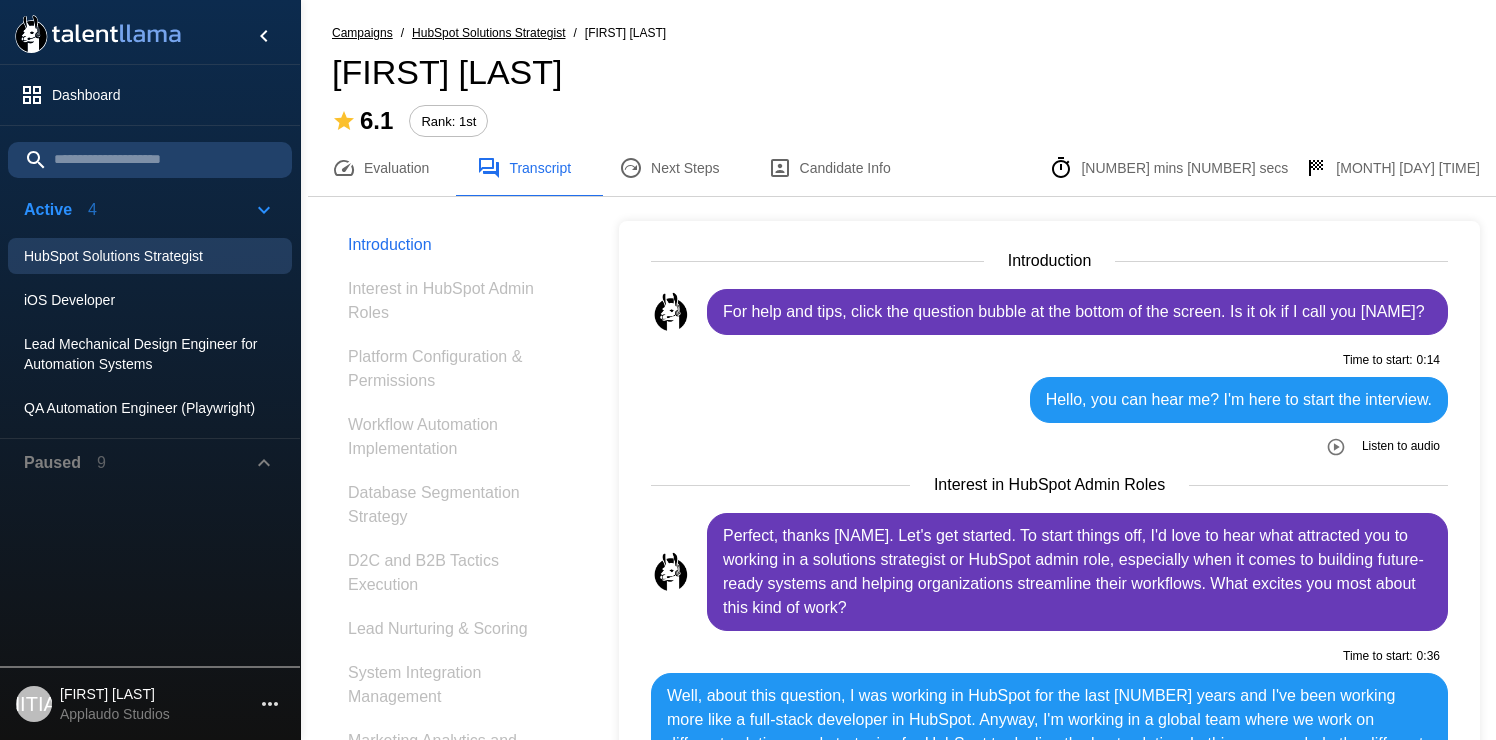 click on "Evaluation" at bounding box center [380, 168] 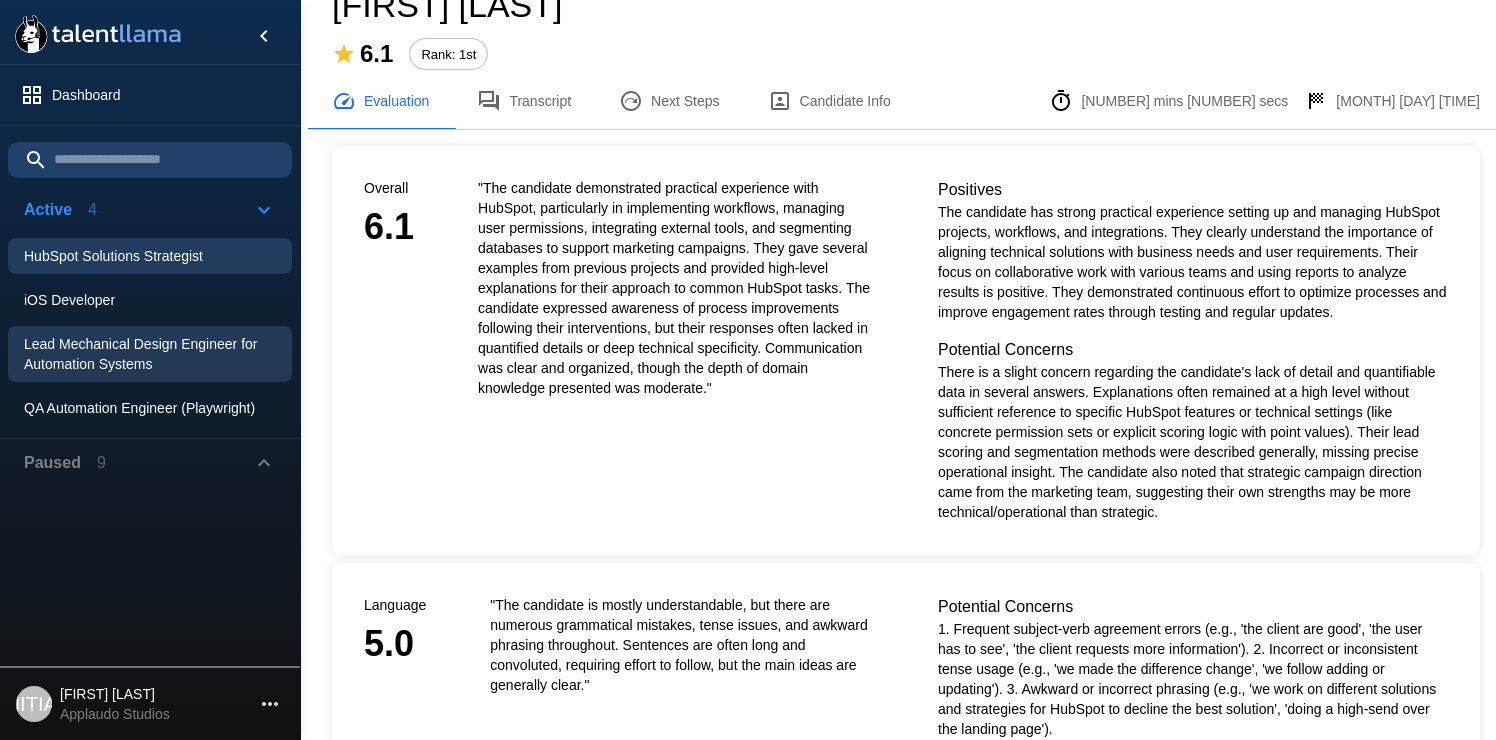 scroll, scrollTop: 73, scrollLeft: 0, axis: vertical 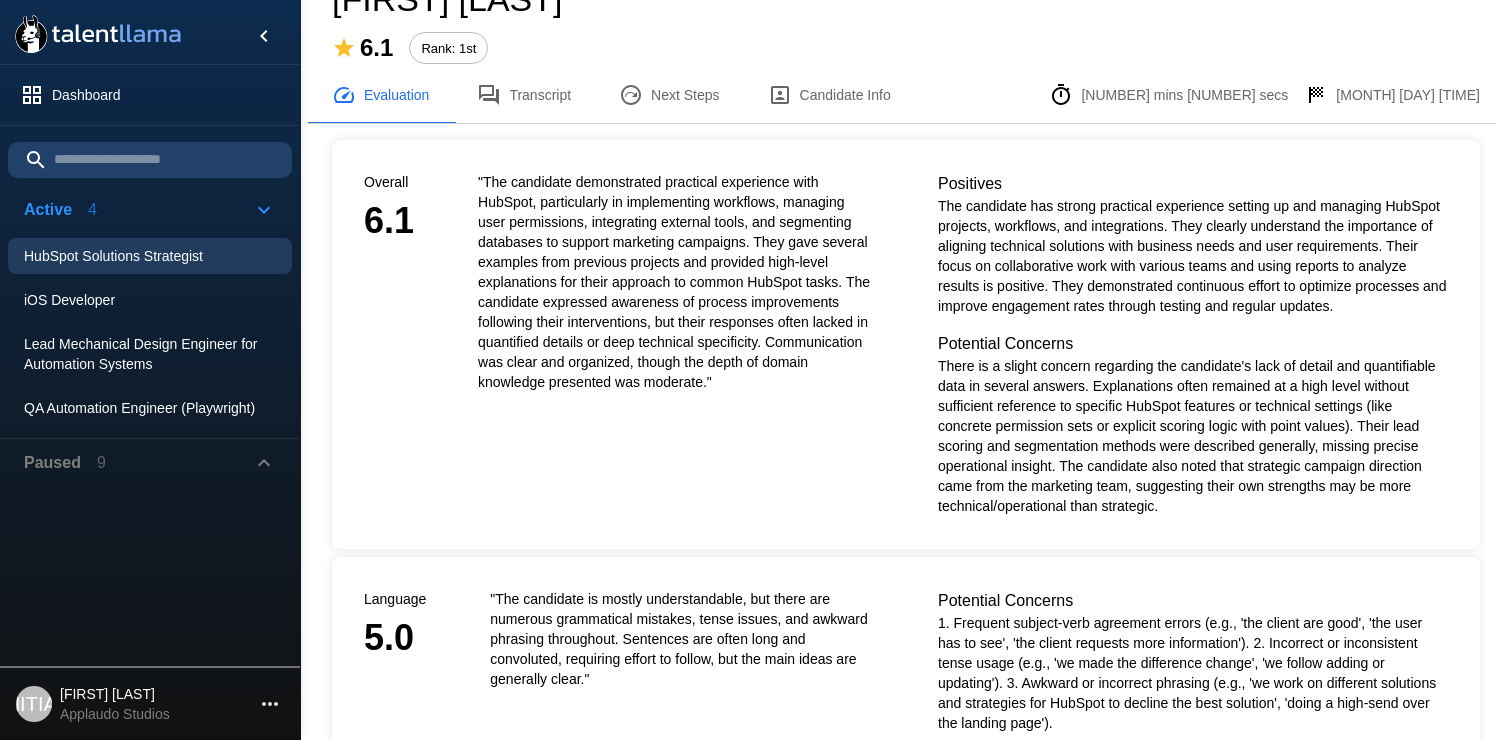 click on "Paused [NUMBER]" at bounding box center [138, 210] 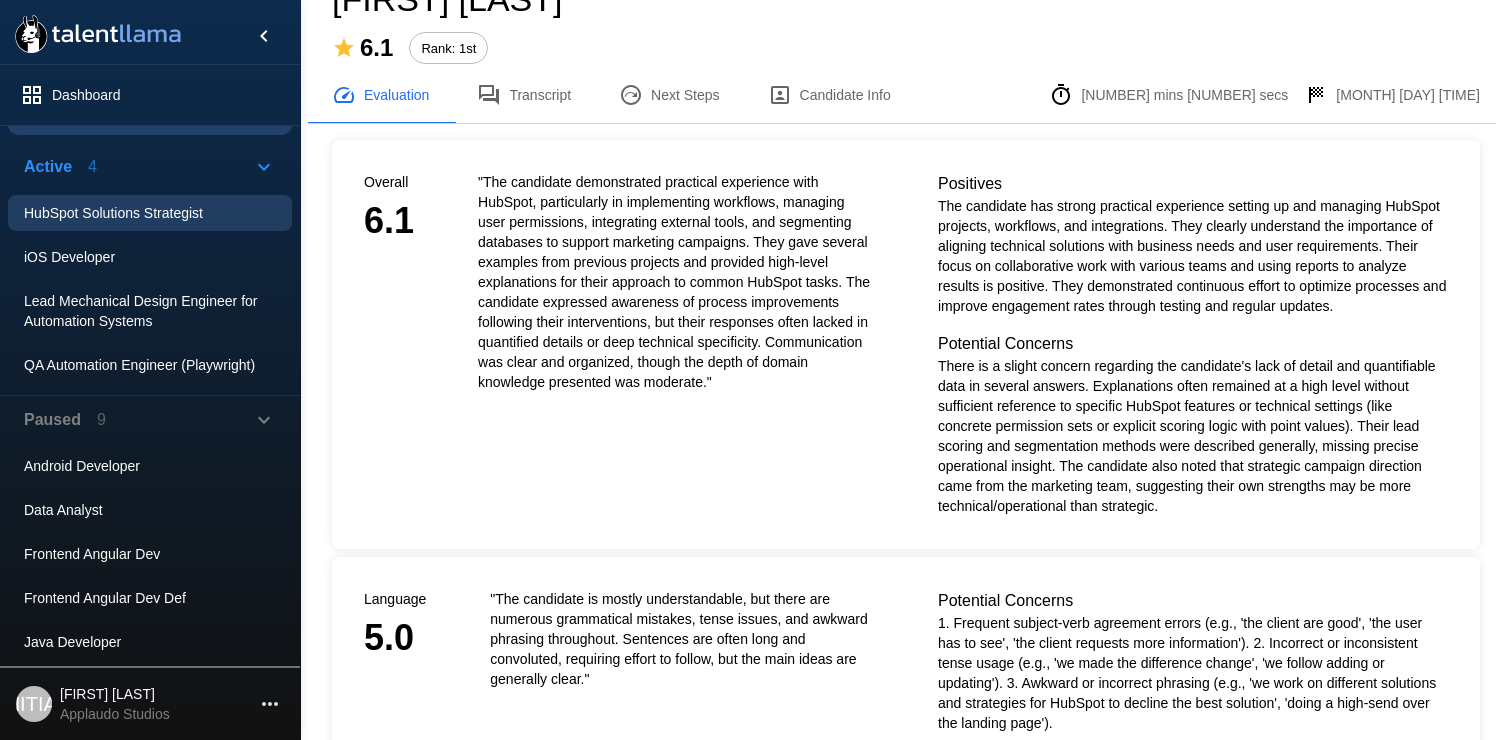 scroll, scrollTop: 0, scrollLeft: 0, axis: both 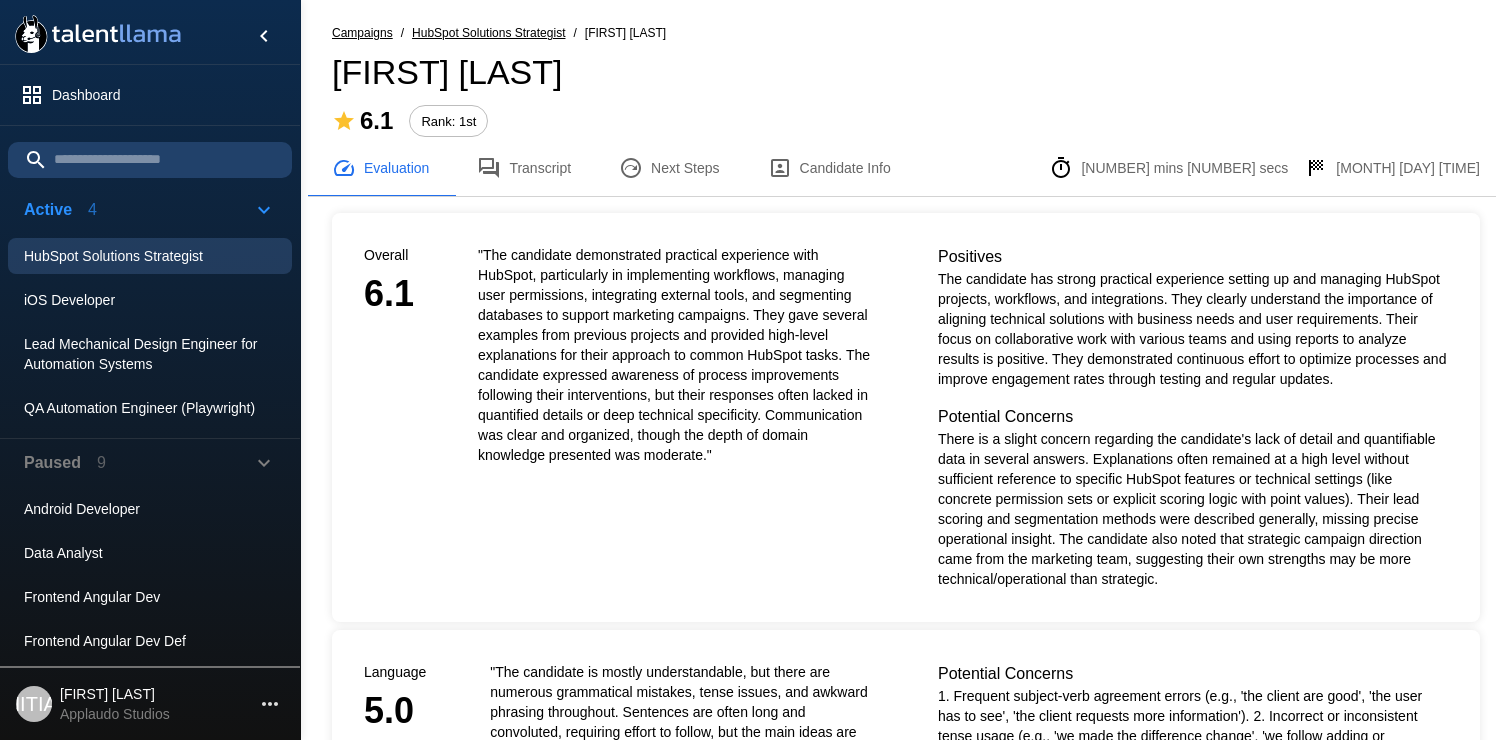 click on "HubSpot Solutions Strategist" at bounding box center [362, 33] 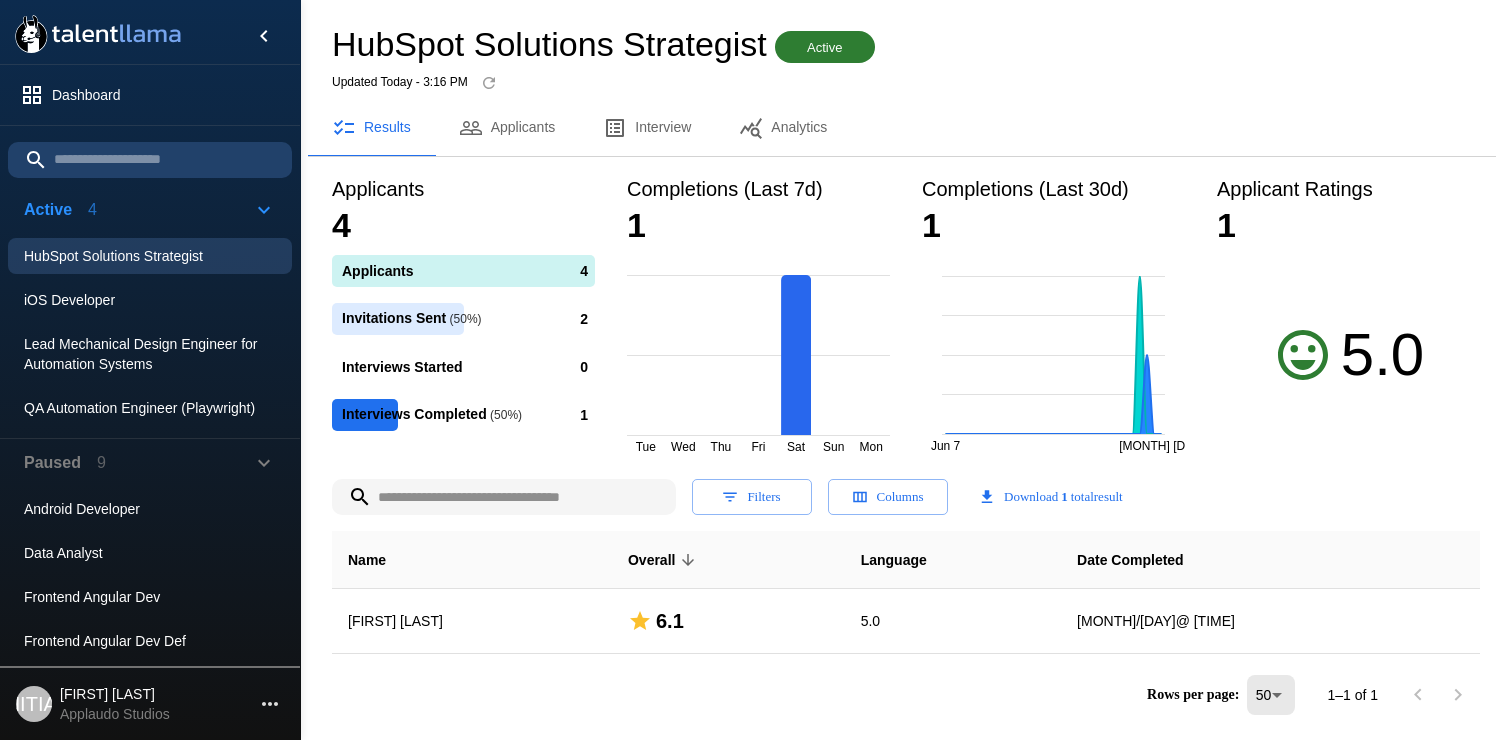 click on "Applicants" at bounding box center (507, 128) 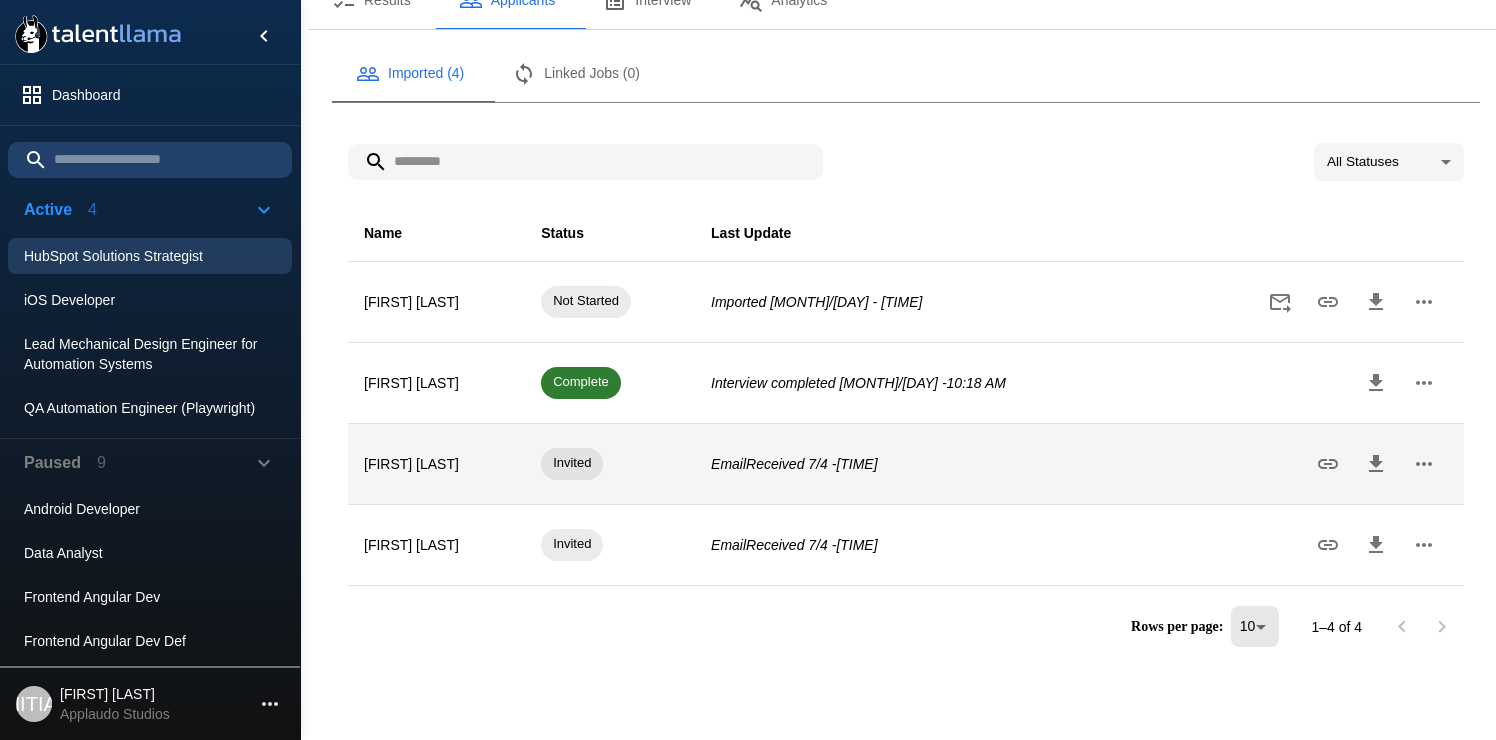 scroll, scrollTop: 0, scrollLeft: 0, axis: both 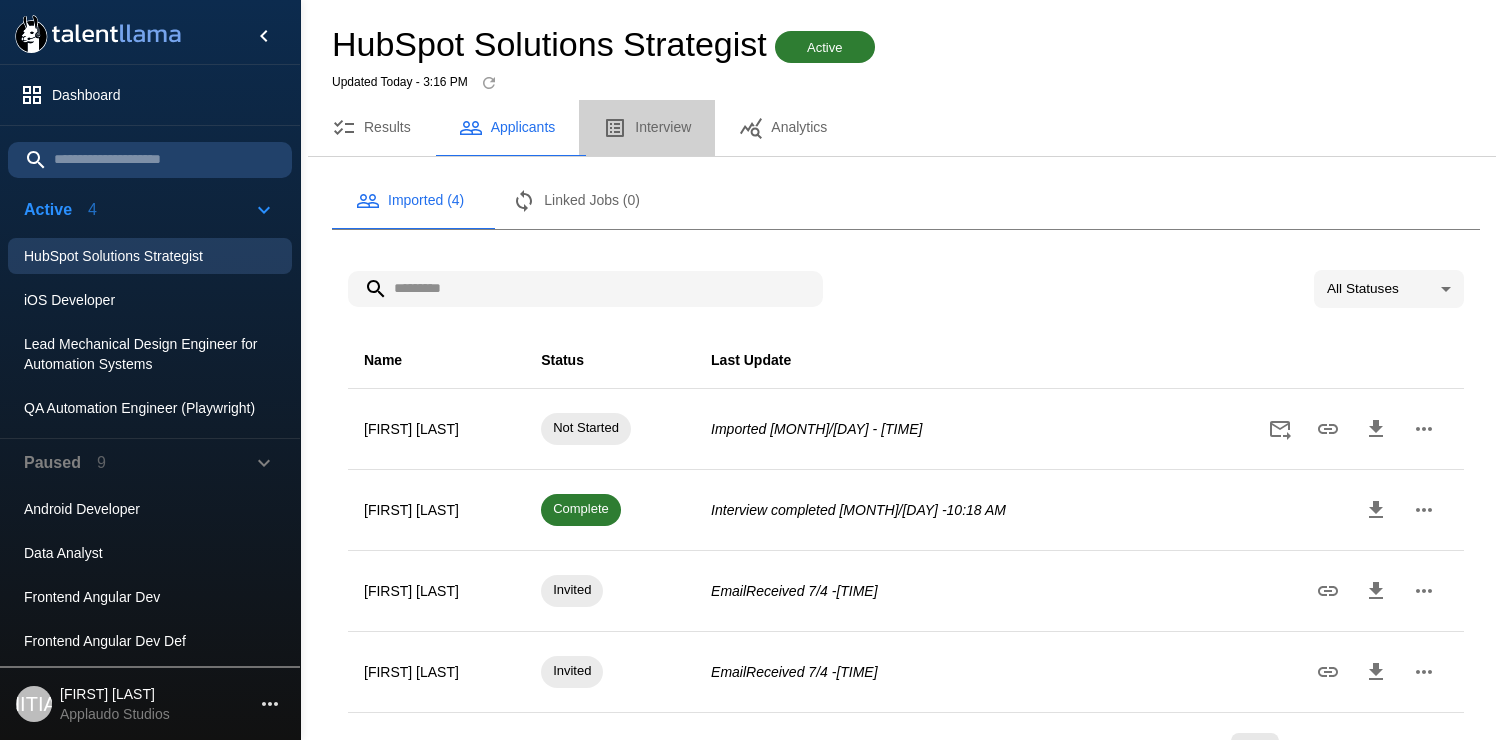 click on "Interview" at bounding box center (647, 128) 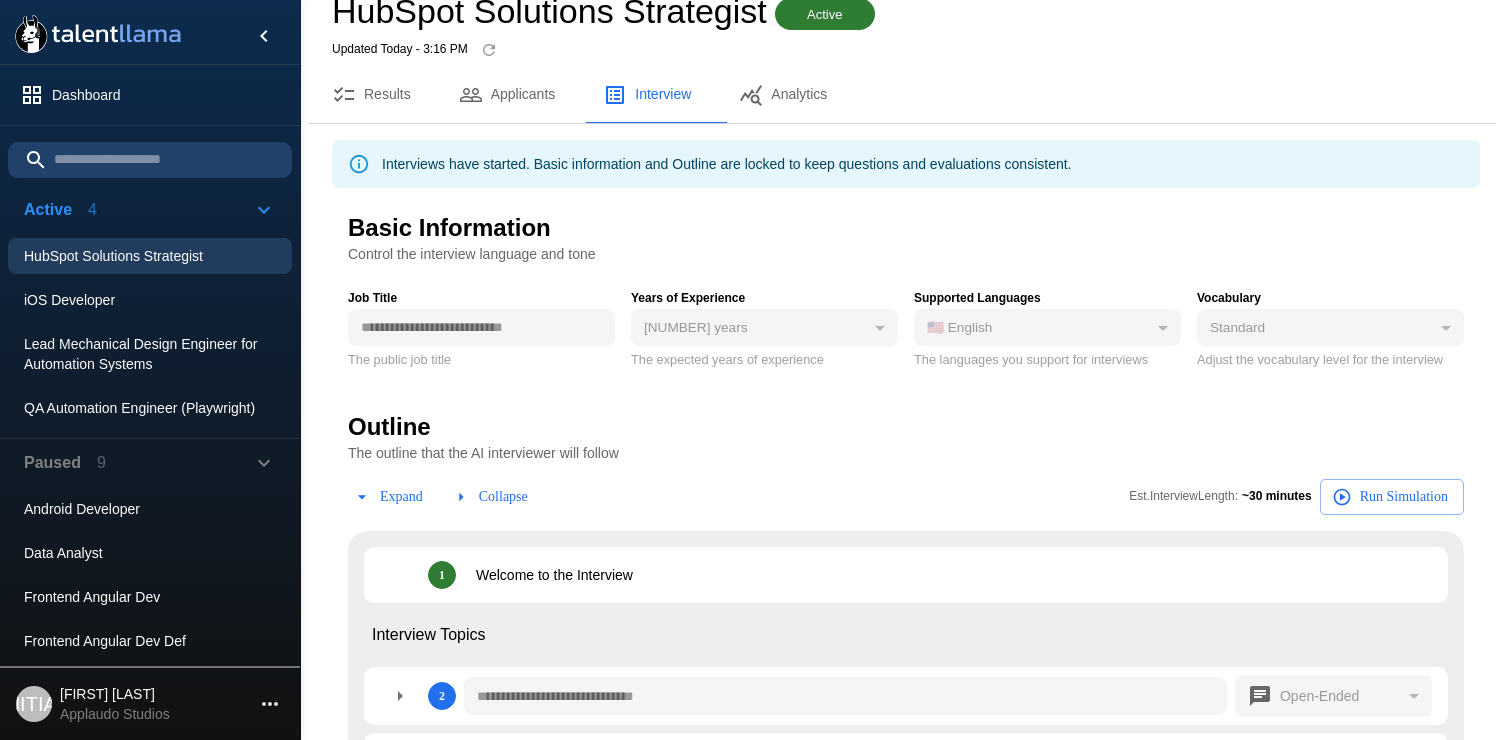 scroll, scrollTop: 21, scrollLeft: 0, axis: vertical 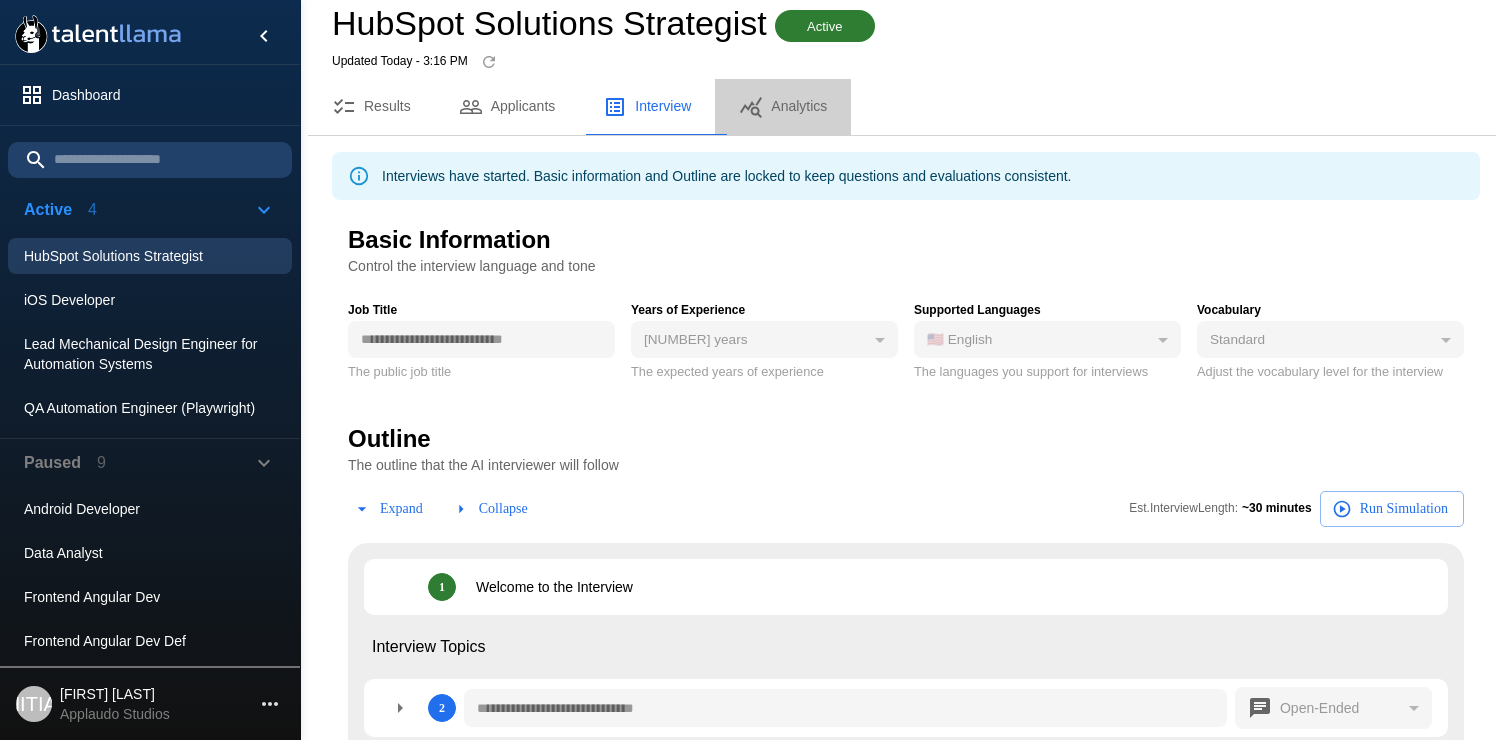 click on "Analytics" at bounding box center [783, 107] 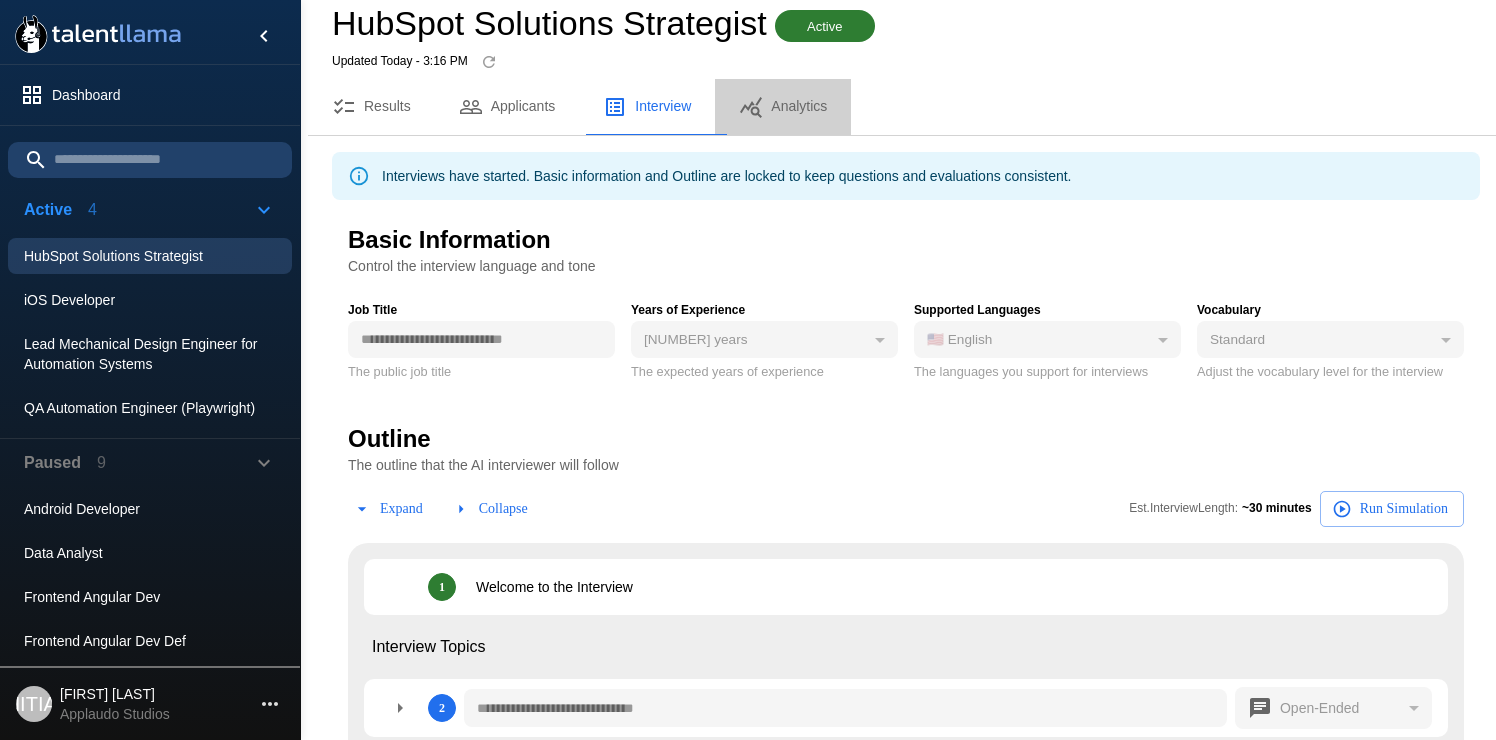 scroll, scrollTop: 0, scrollLeft: 0, axis: both 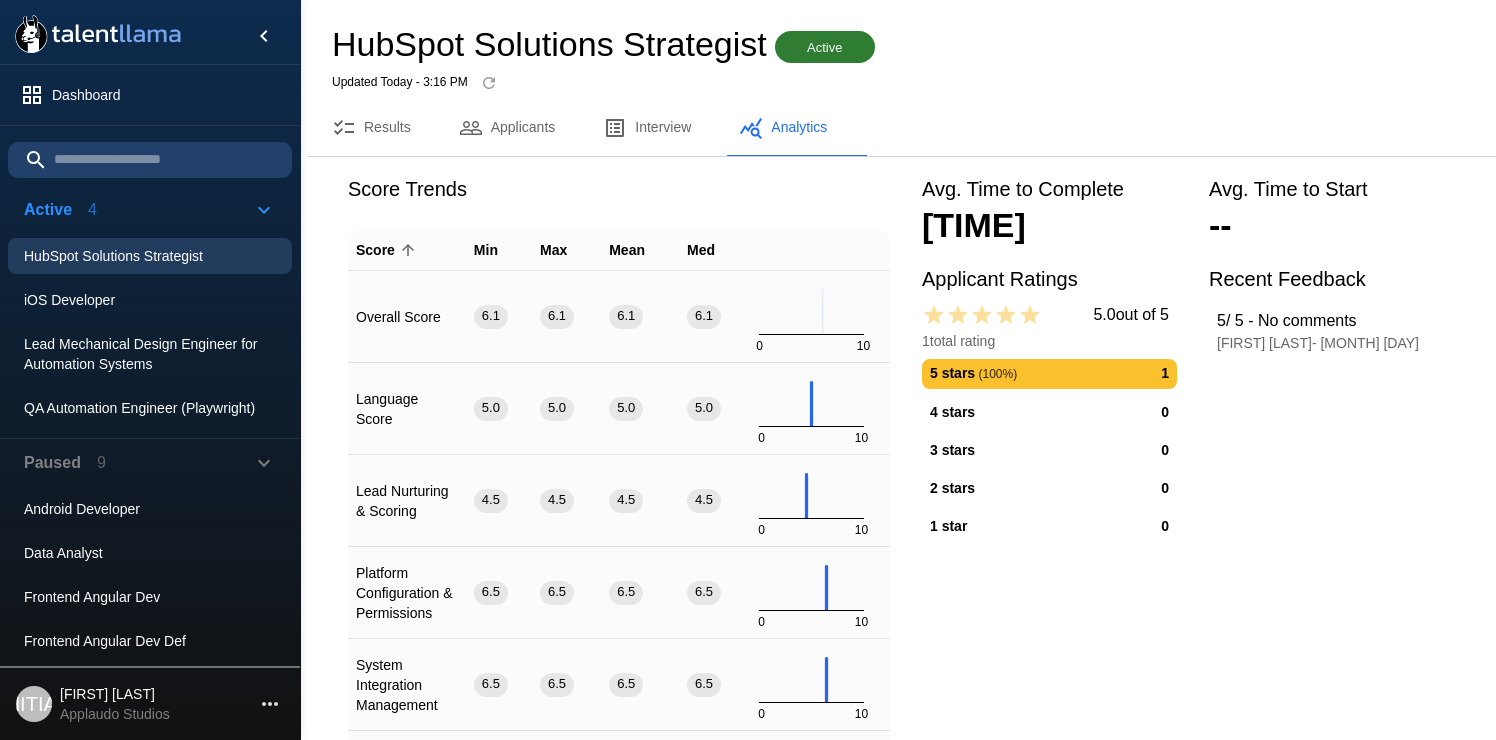 click on "Results" at bounding box center [371, 128] 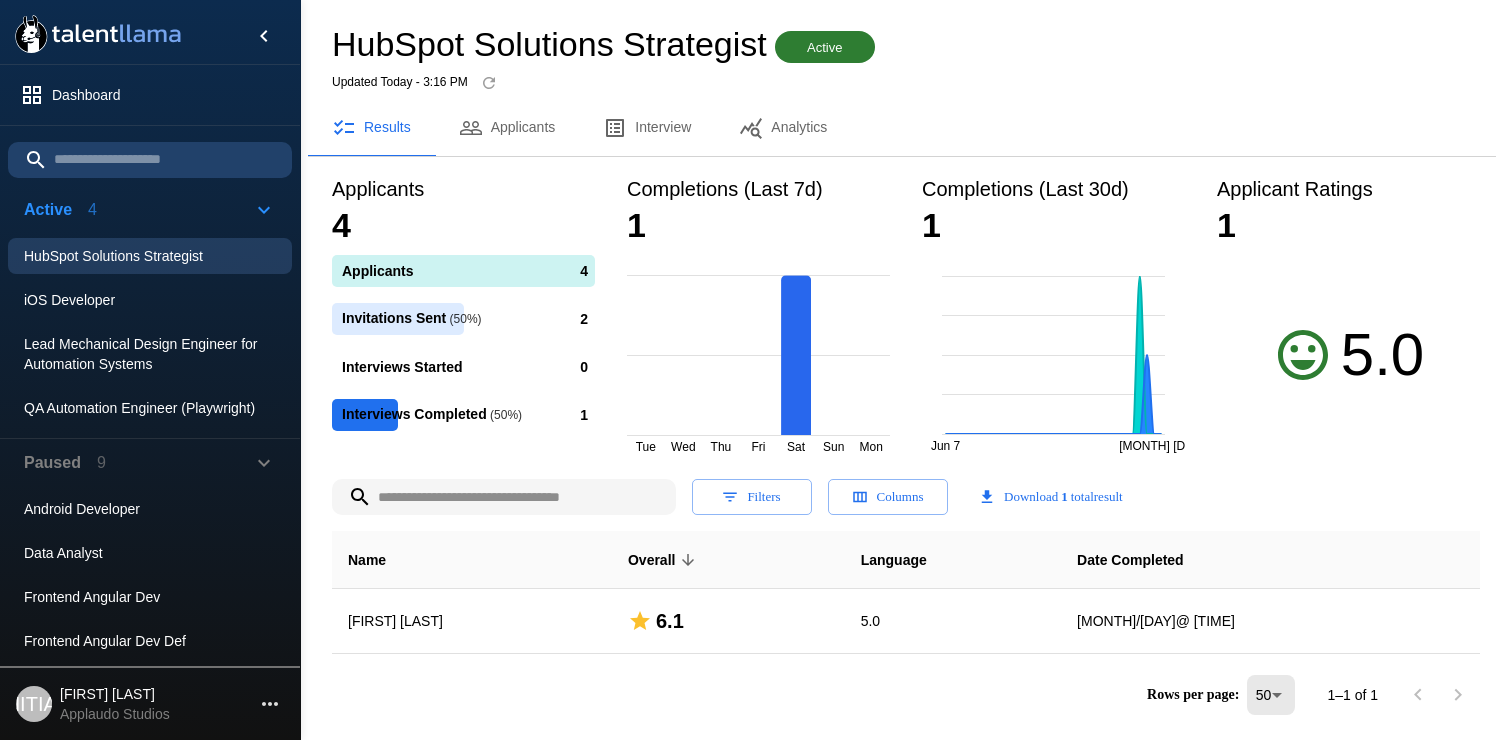 scroll, scrollTop: 69, scrollLeft: 0, axis: vertical 